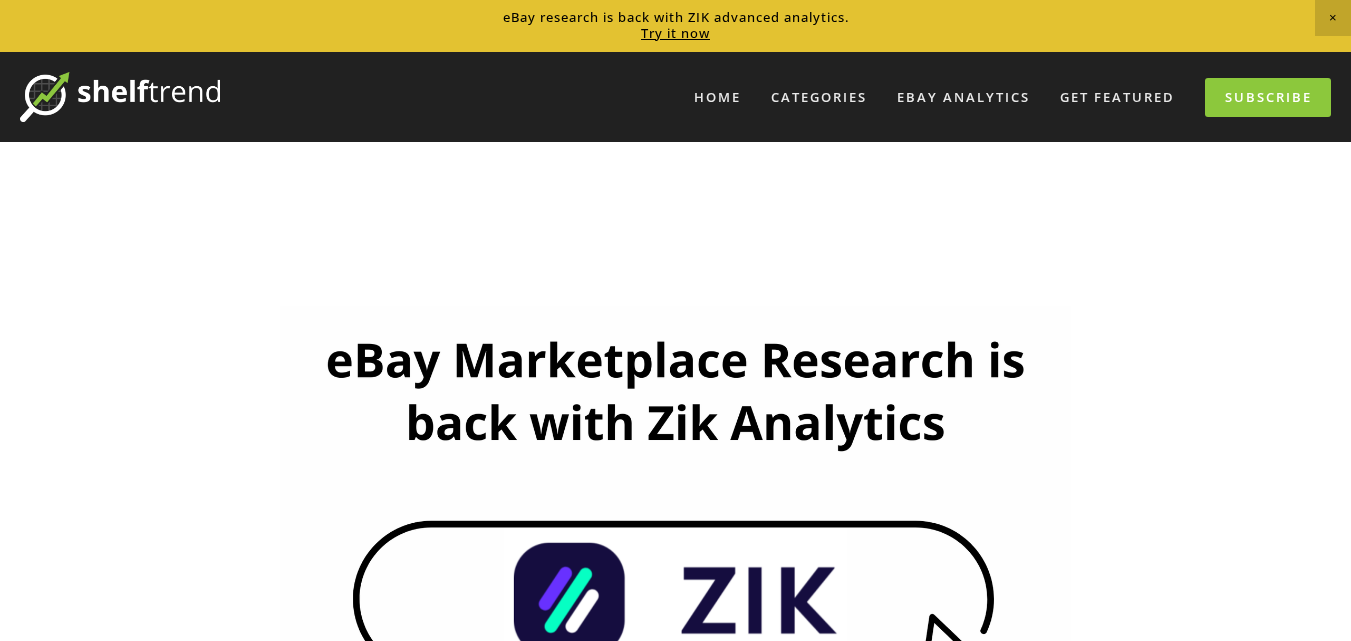 scroll, scrollTop: 0, scrollLeft: 0, axis: both 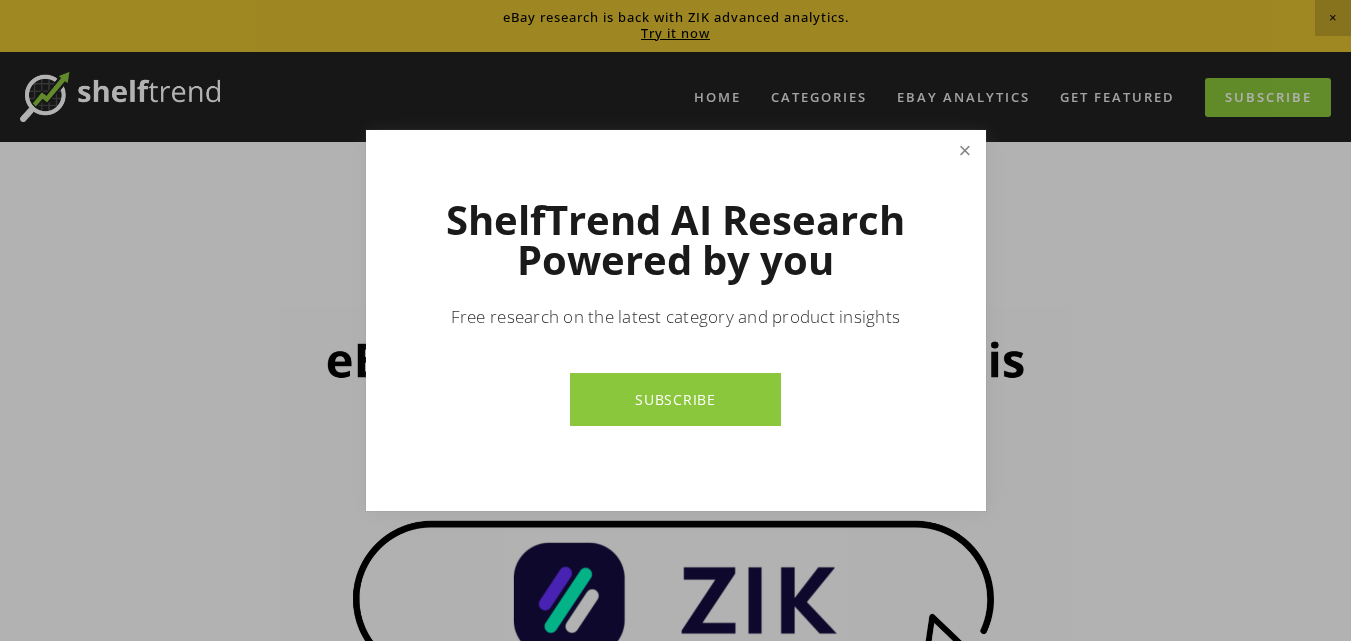 click at bounding box center [964, 150] 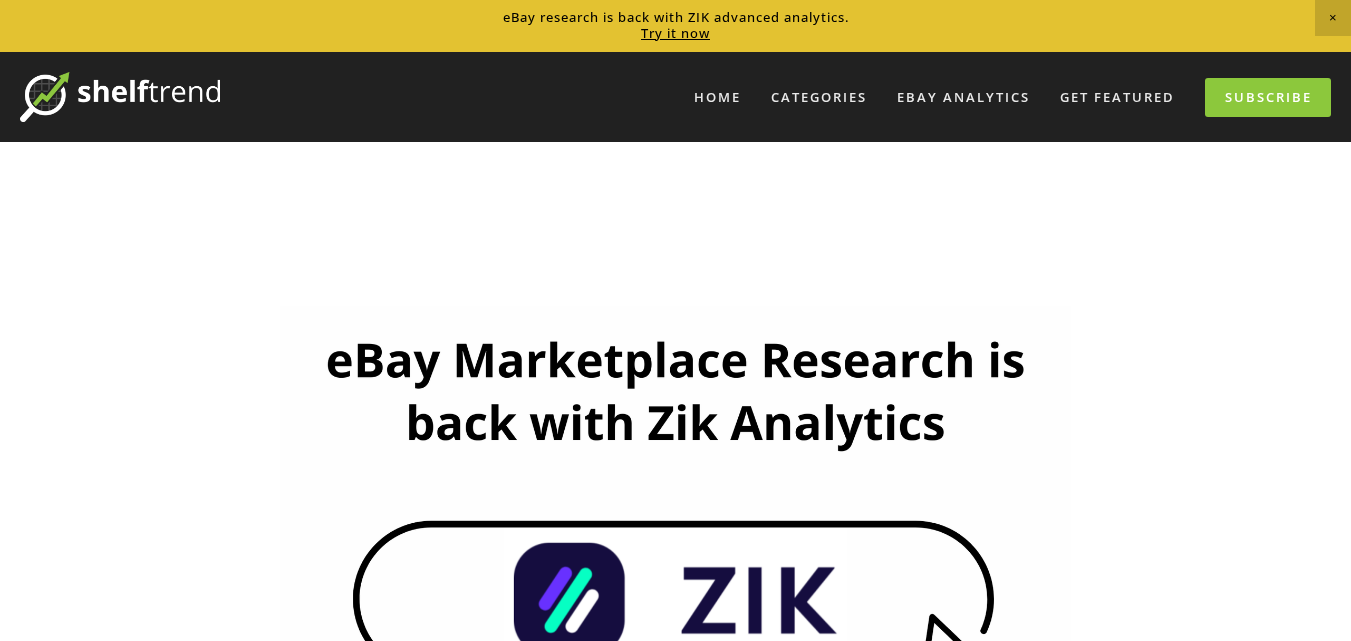 click on "Try it now" at bounding box center [675, 33] 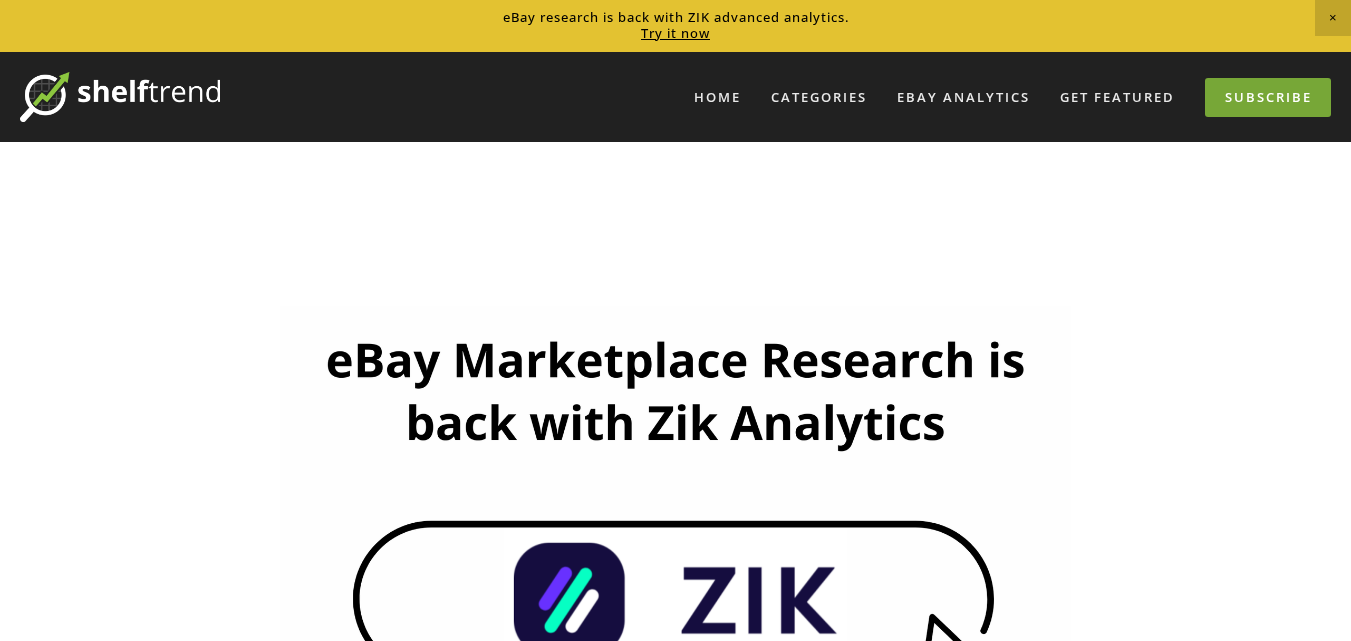 click on "Subscribe" at bounding box center (1268, 97) 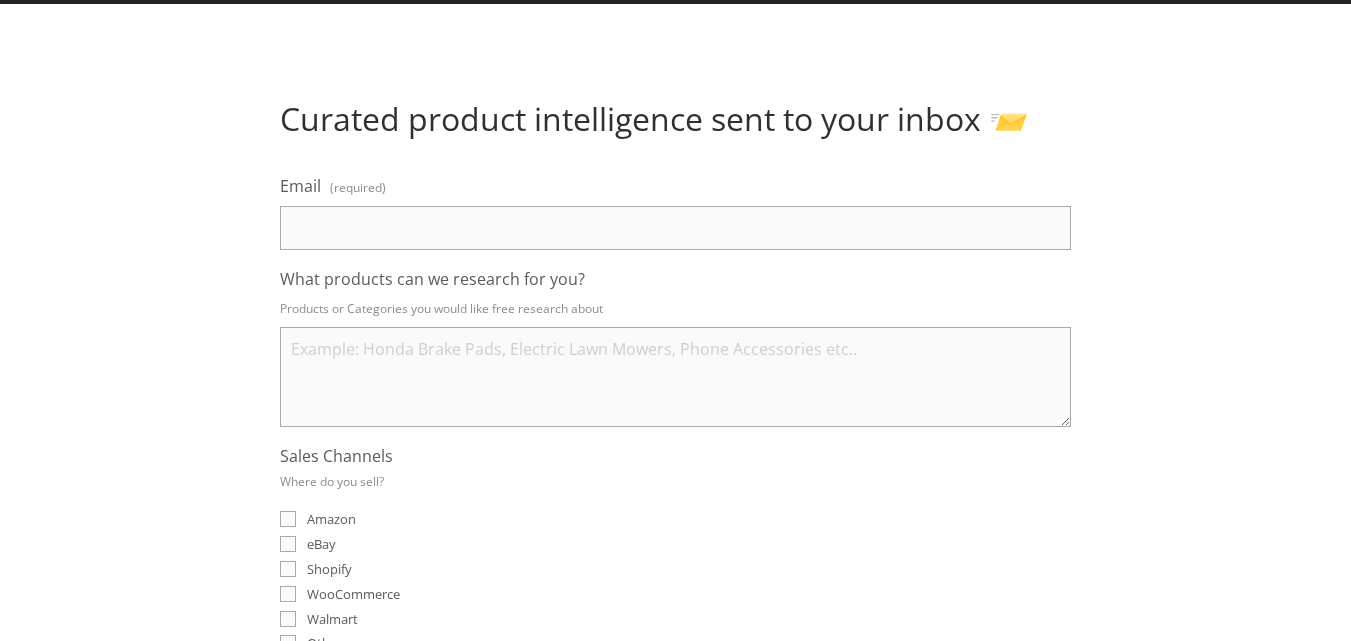 scroll, scrollTop: 0, scrollLeft: 0, axis: both 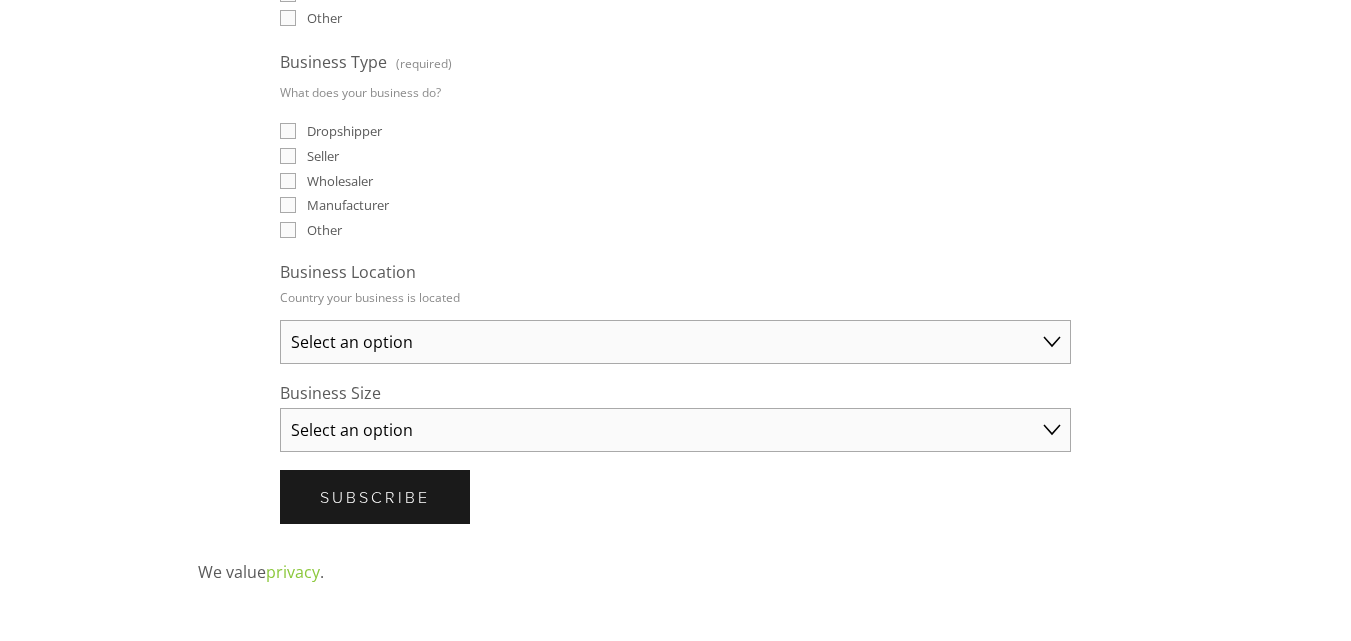 click on "Select an option Australia United States United Kingdom China Japan Germany Canada Other" at bounding box center (675, 342) 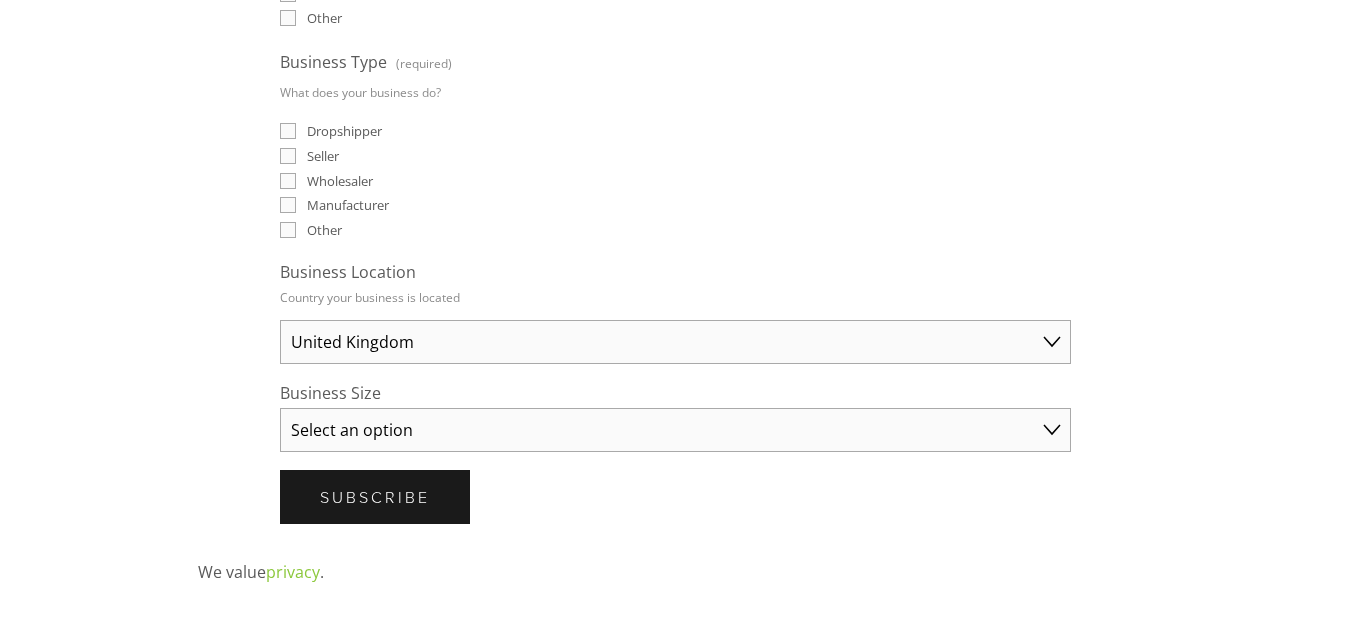 click on "Select an option Australia United States United Kingdom China Japan Germany Canada Other" at bounding box center (675, 342) 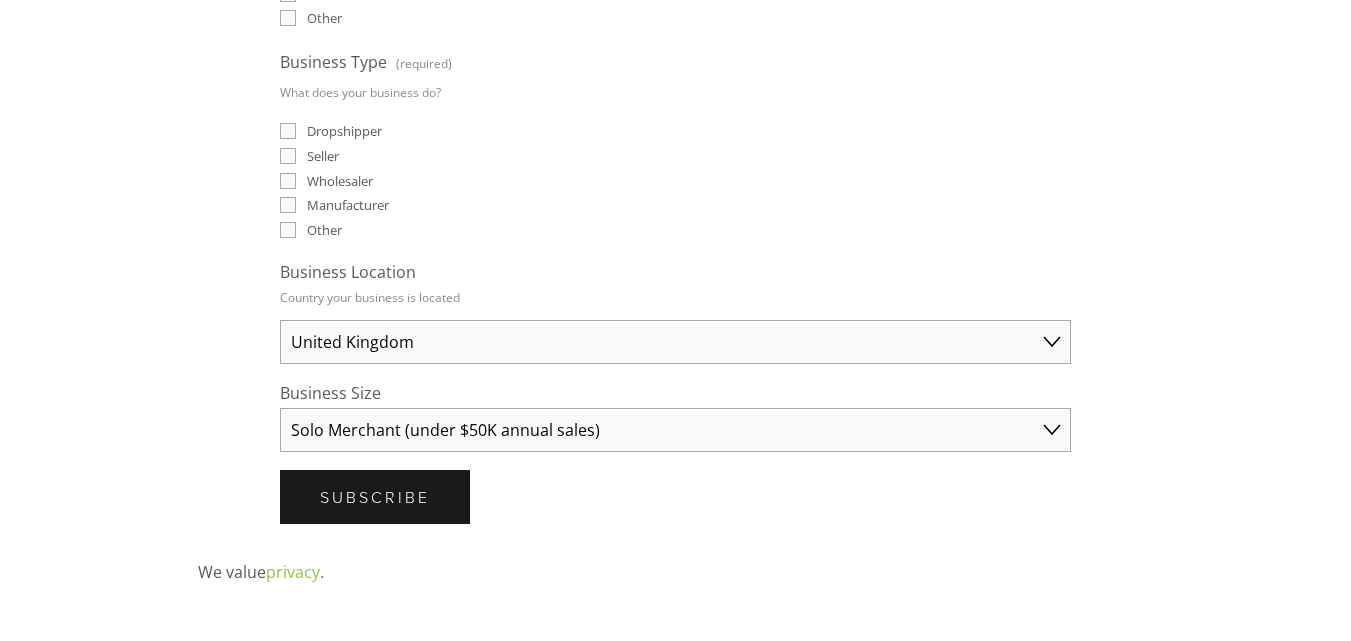 click on "Select an option Solo Merchant (under $50K annual sales) Small Business ($50K - $250K annual sales) Established Business (Over $250K annual sales)" at bounding box center (675, 430) 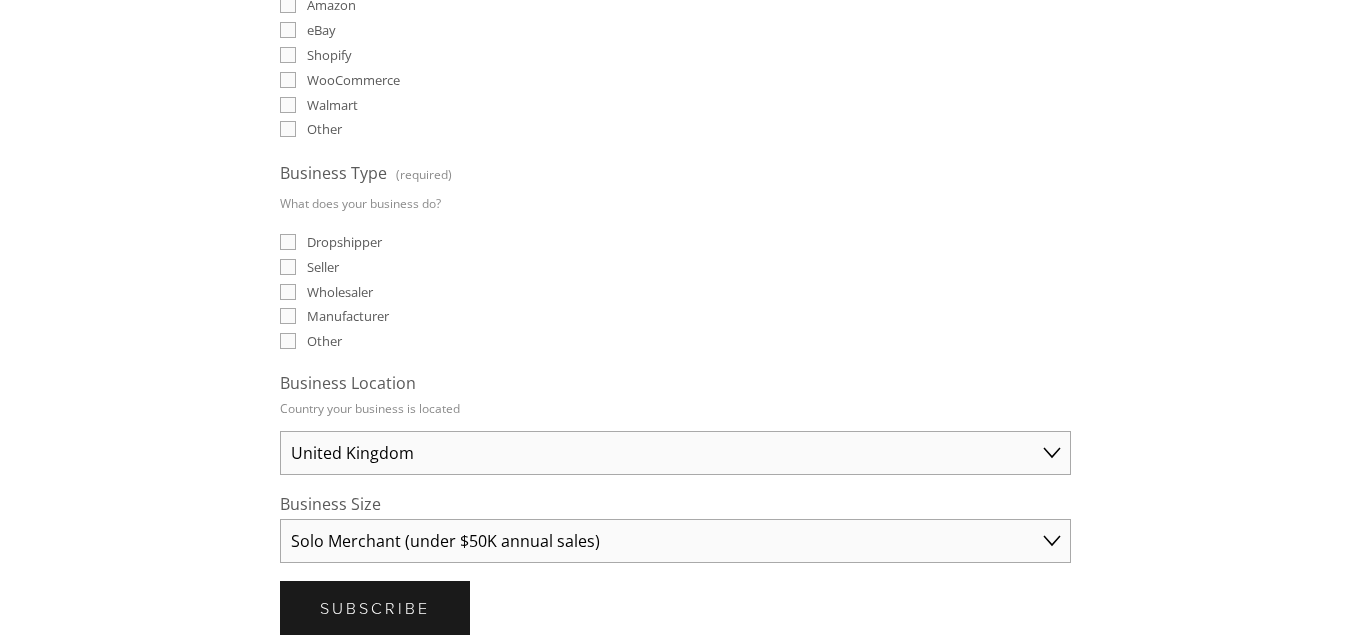 scroll, scrollTop: 643, scrollLeft: 0, axis: vertical 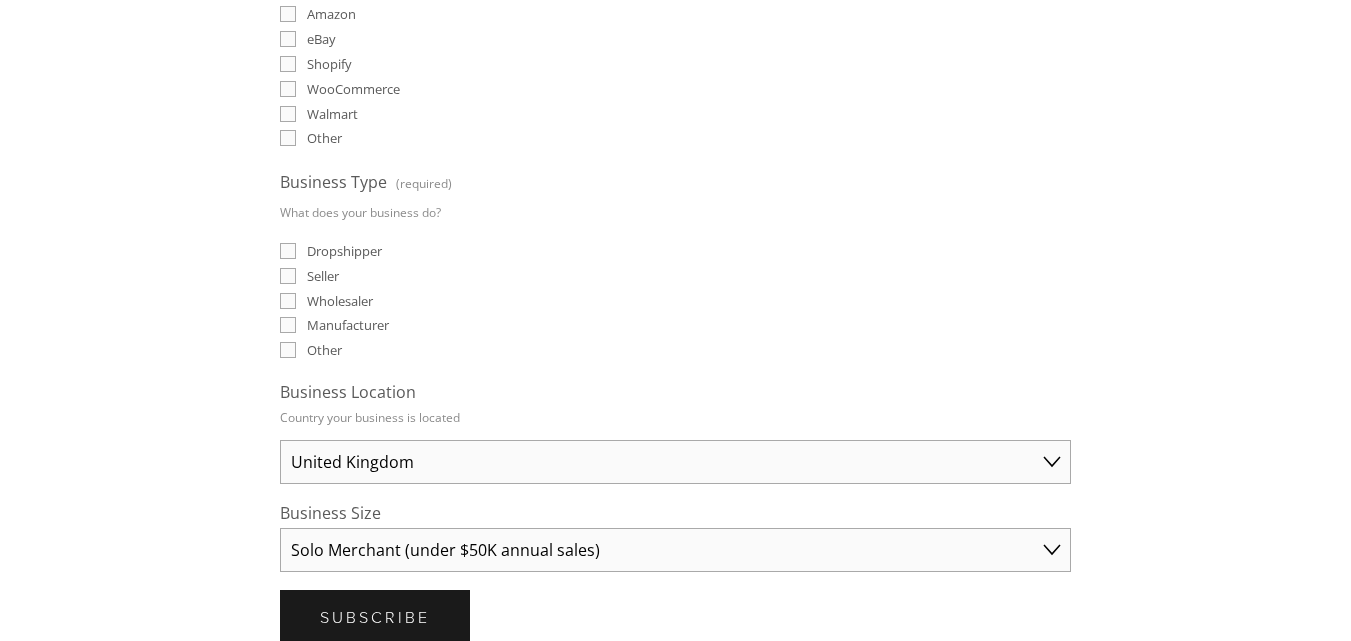 click on "Dropshipper" at bounding box center [288, 251] 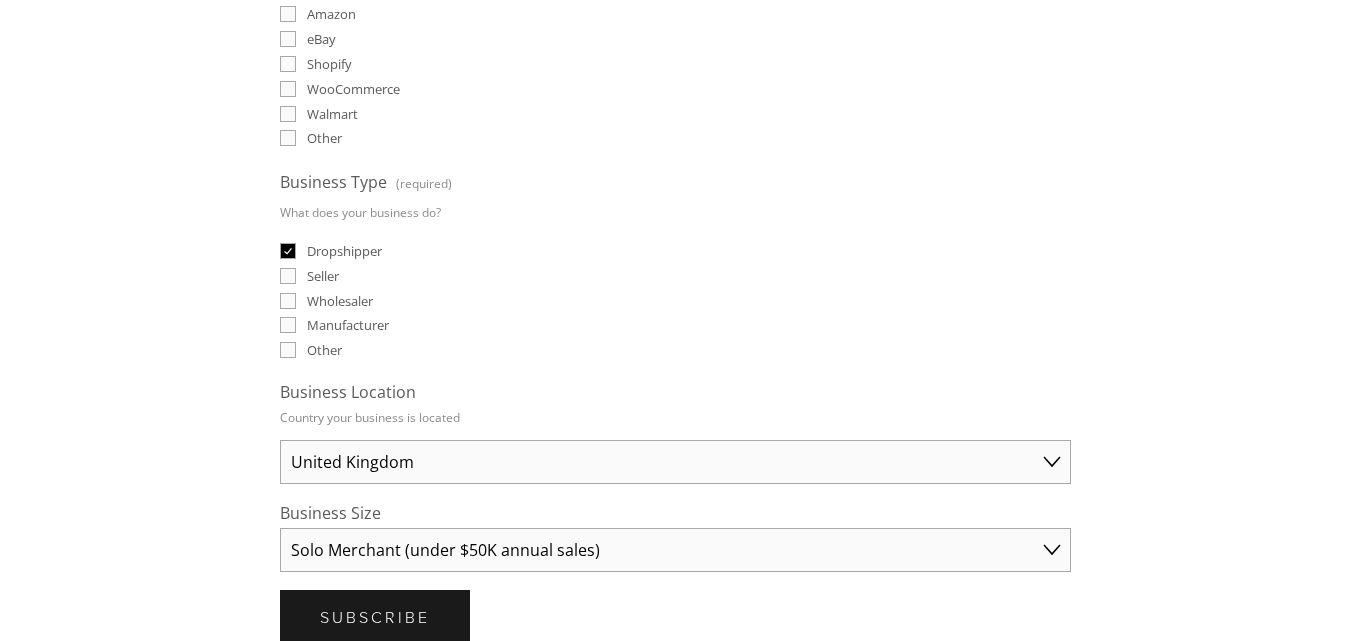 checkbox on "true" 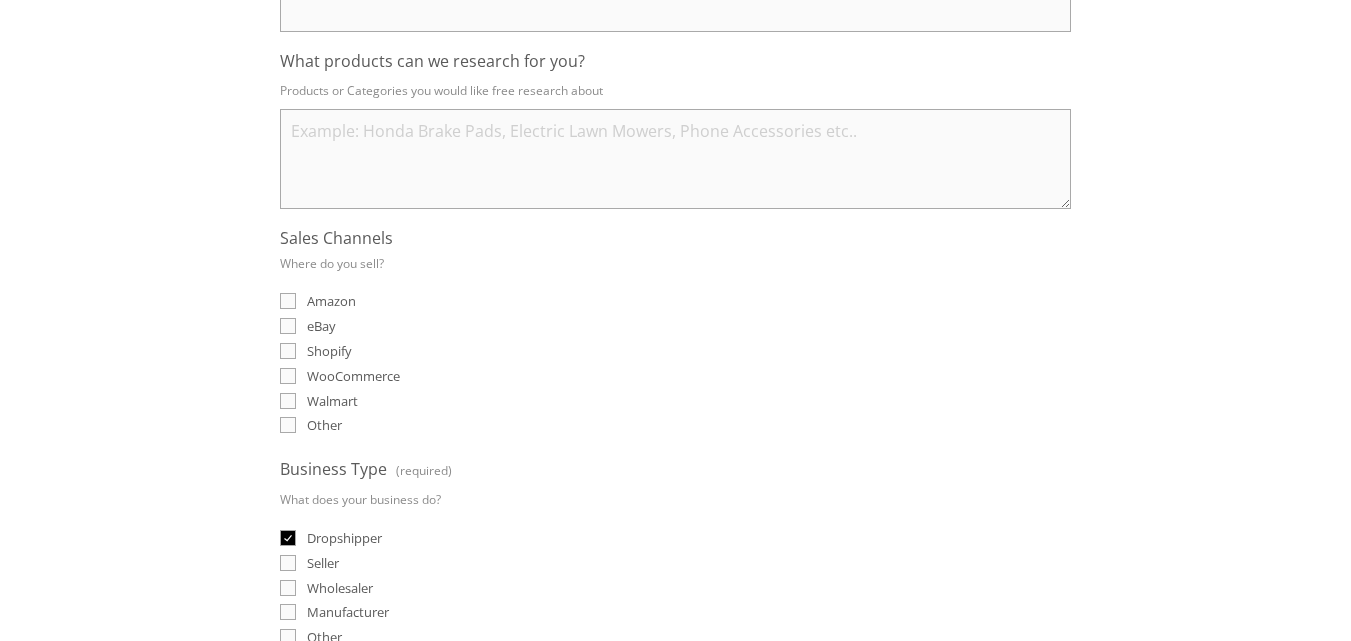 scroll, scrollTop: 353, scrollLeft: 0, axis: vertical 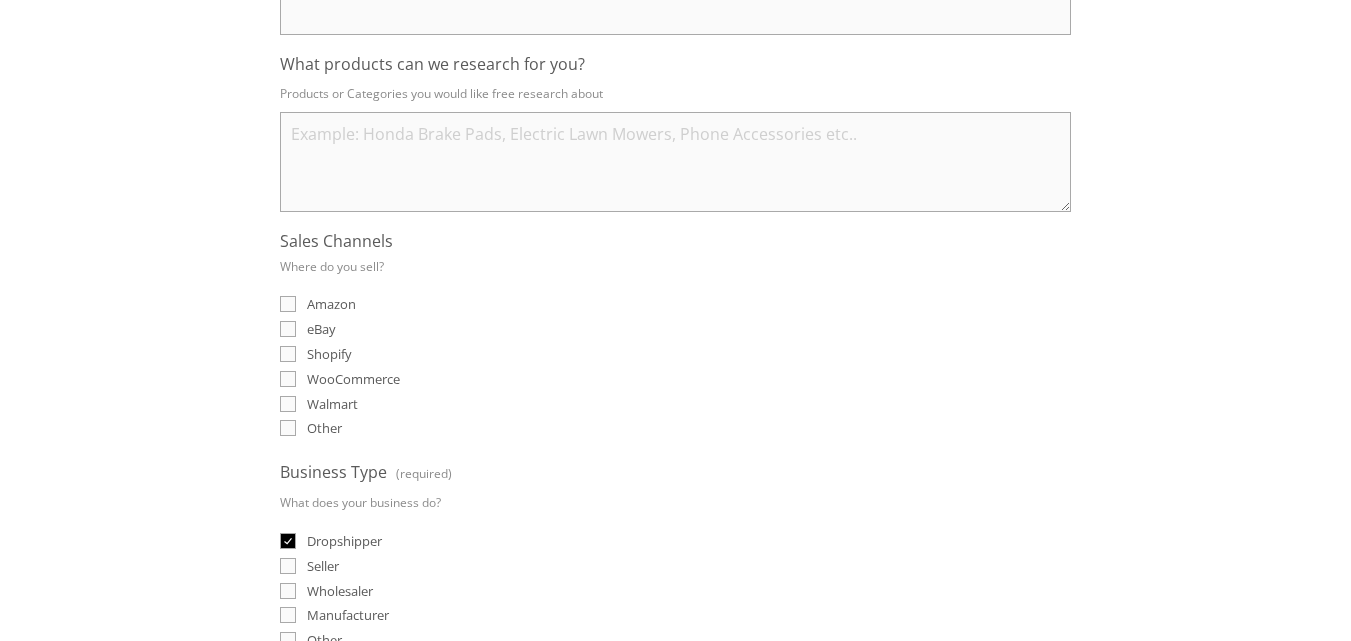 click on "eBay" at bounding box center (288, 329) 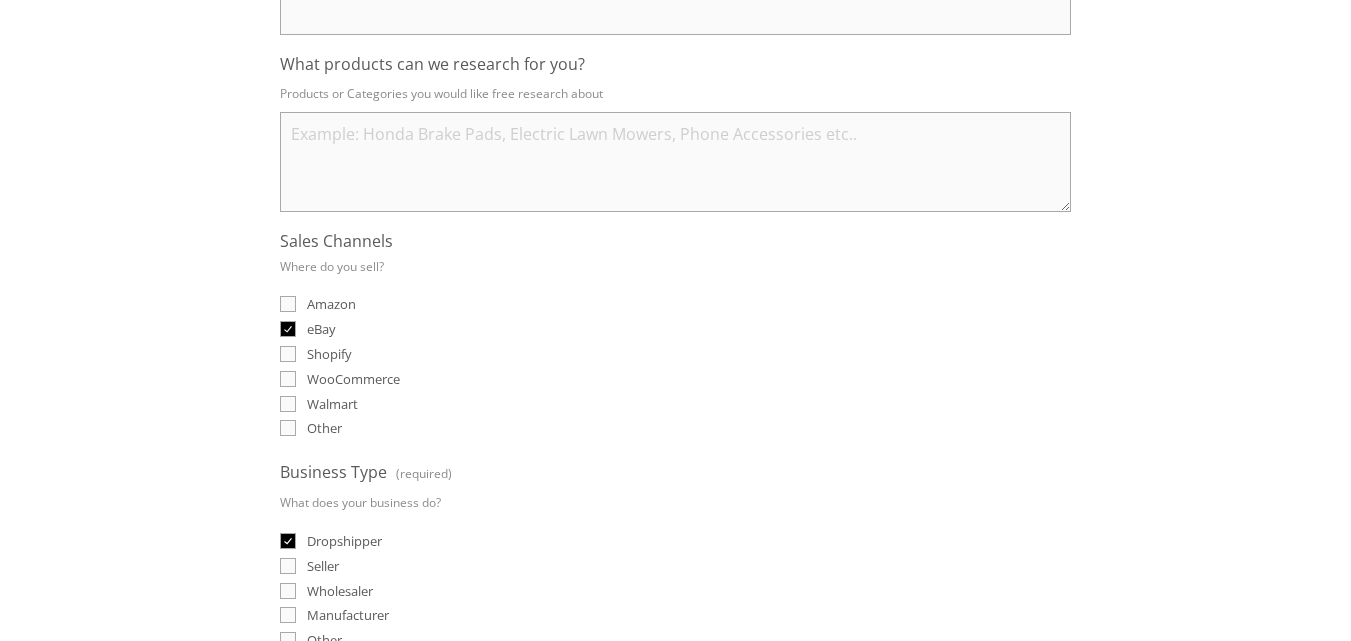 checkbox on "true" 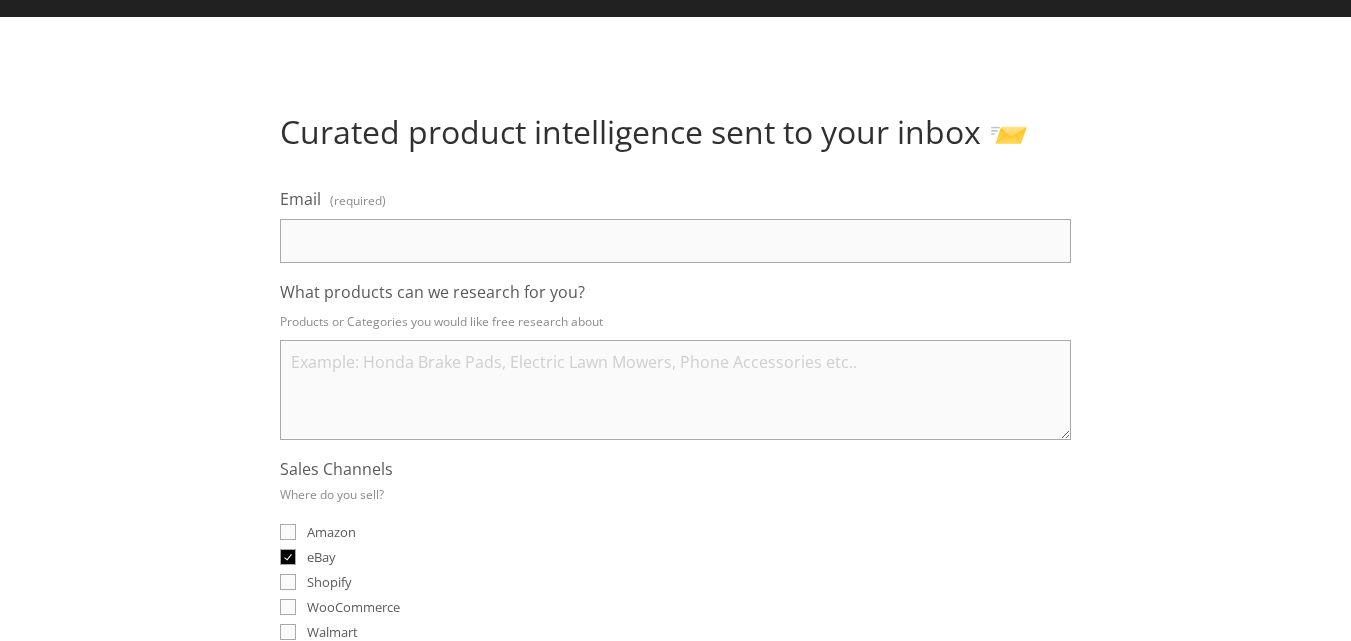 scroll, scrollTop: 123, scrollLeft: 0, axis: vertical 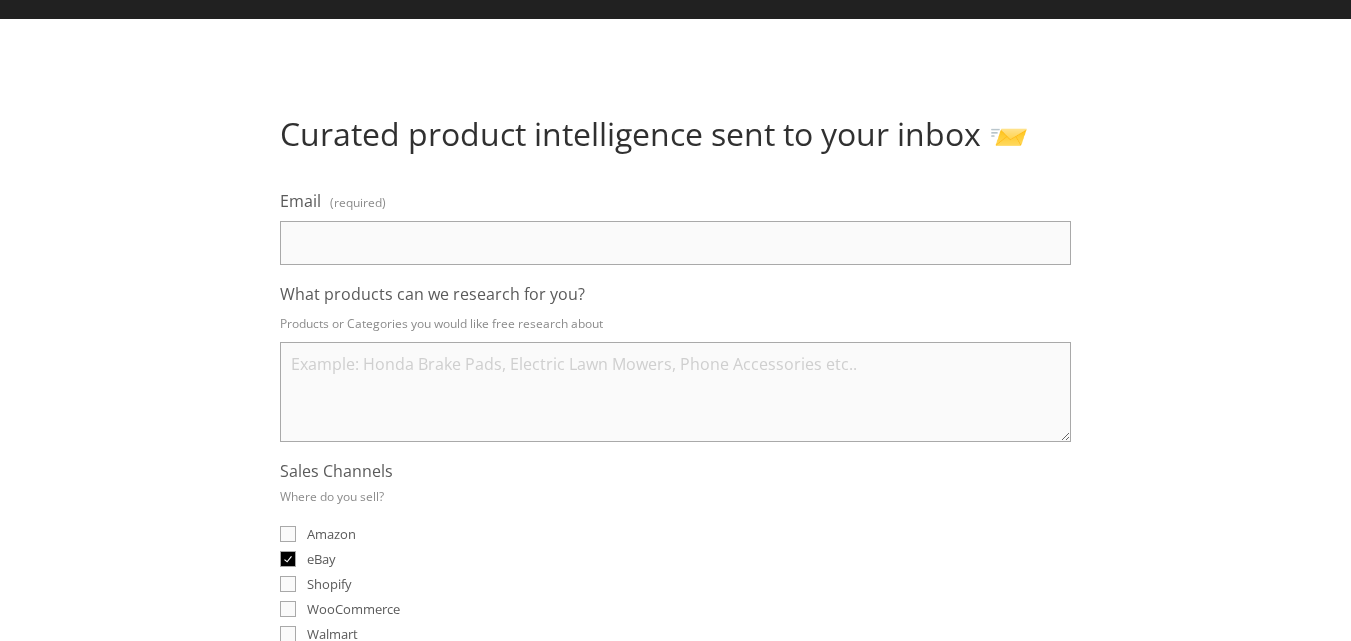click on "Email (required)" at bounding box center [675, 243] 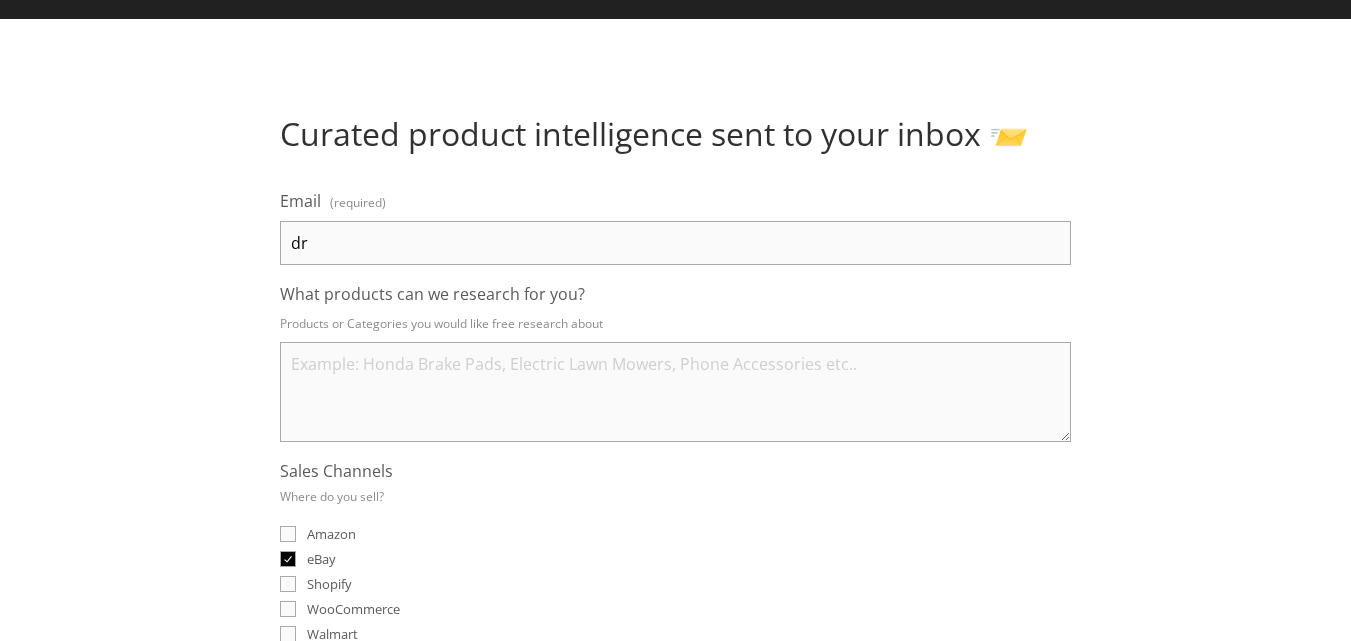type on "dr" 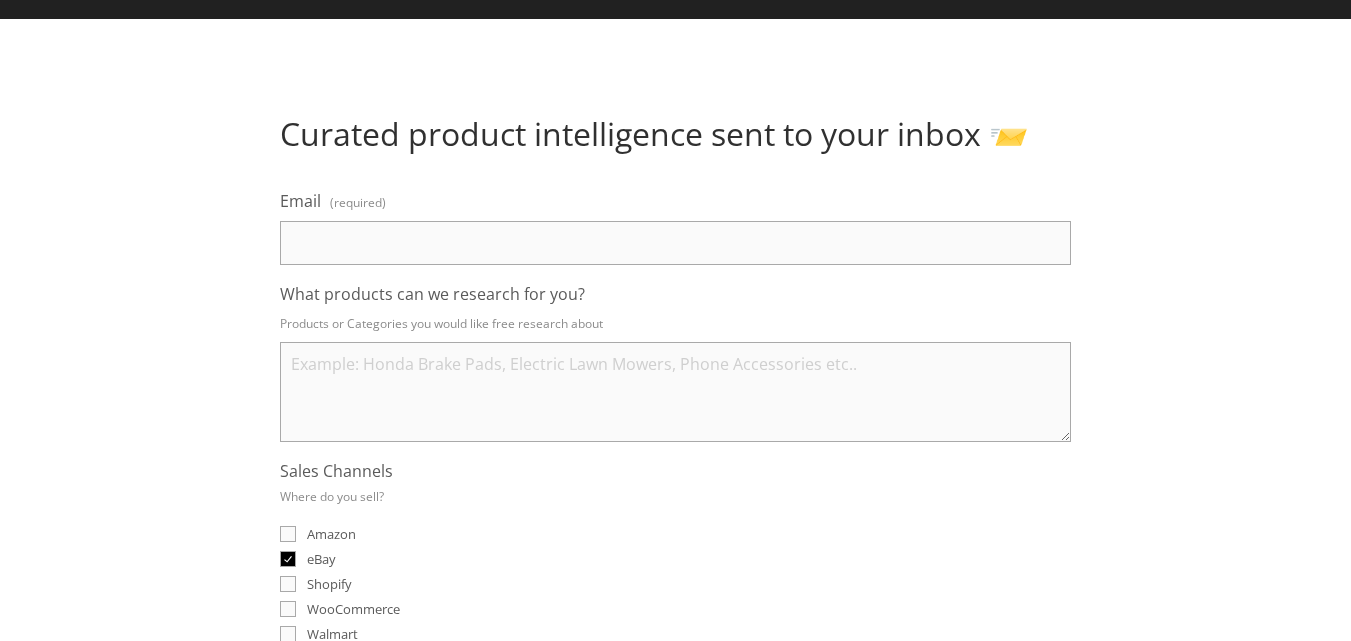 paste on "dropshipper54321@gmail.com" 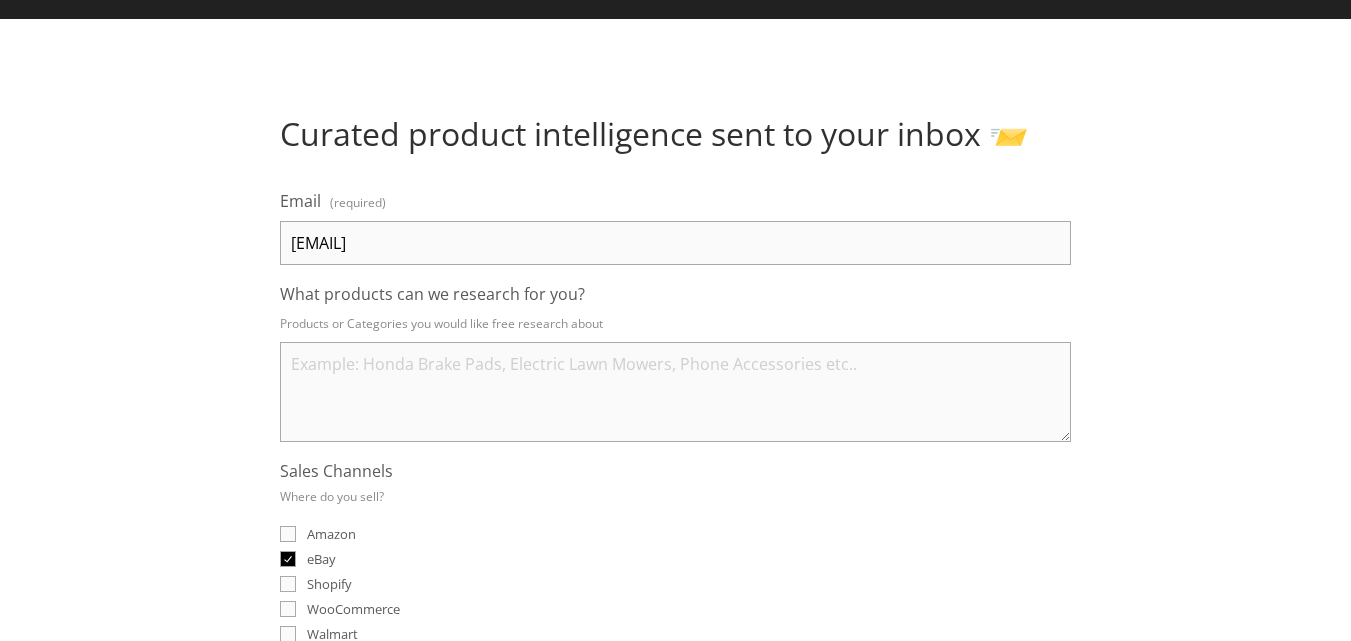 type on "dropshipper54321@gmail.com" 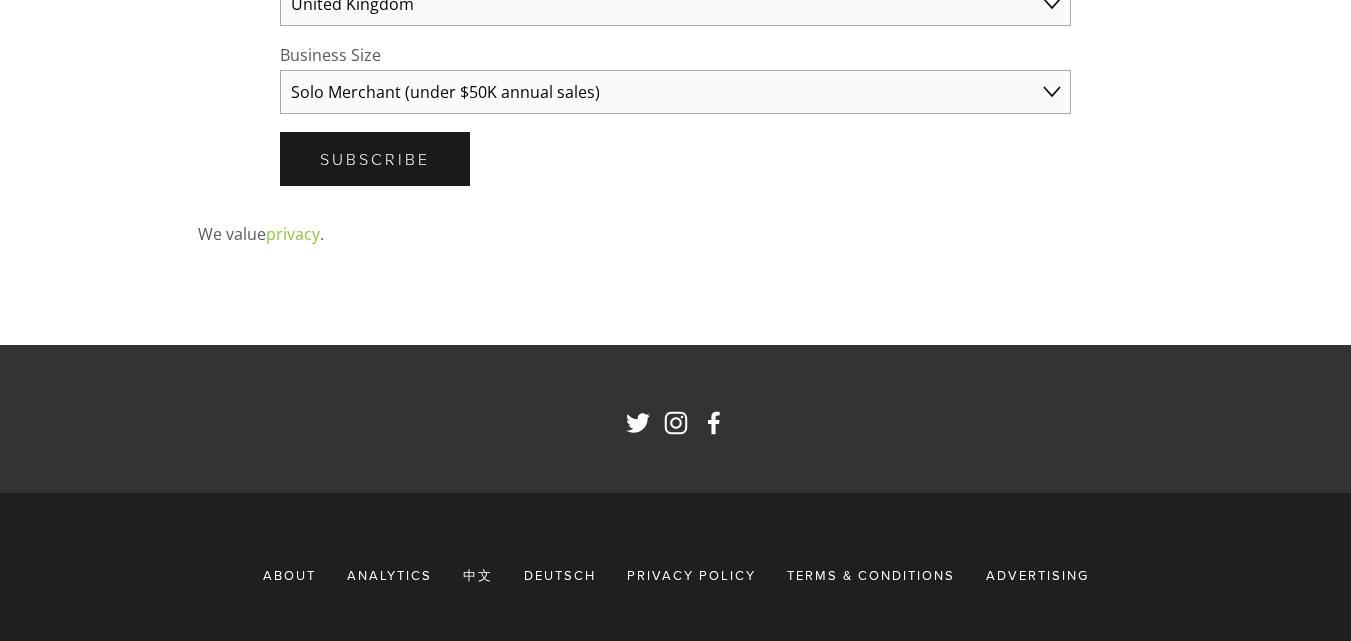 scroll, scrollTop: 1086, scrollLeft: 0, axis: vertical 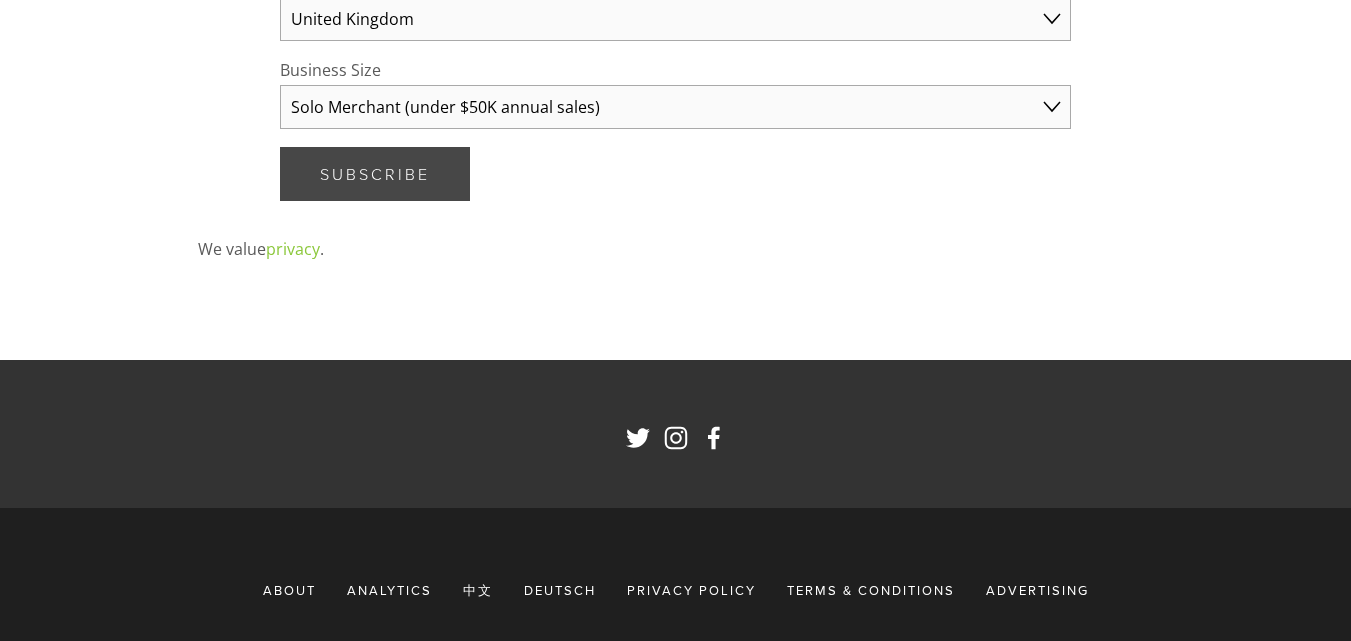 type on "Home, kitchen, toys, fashion , etc" 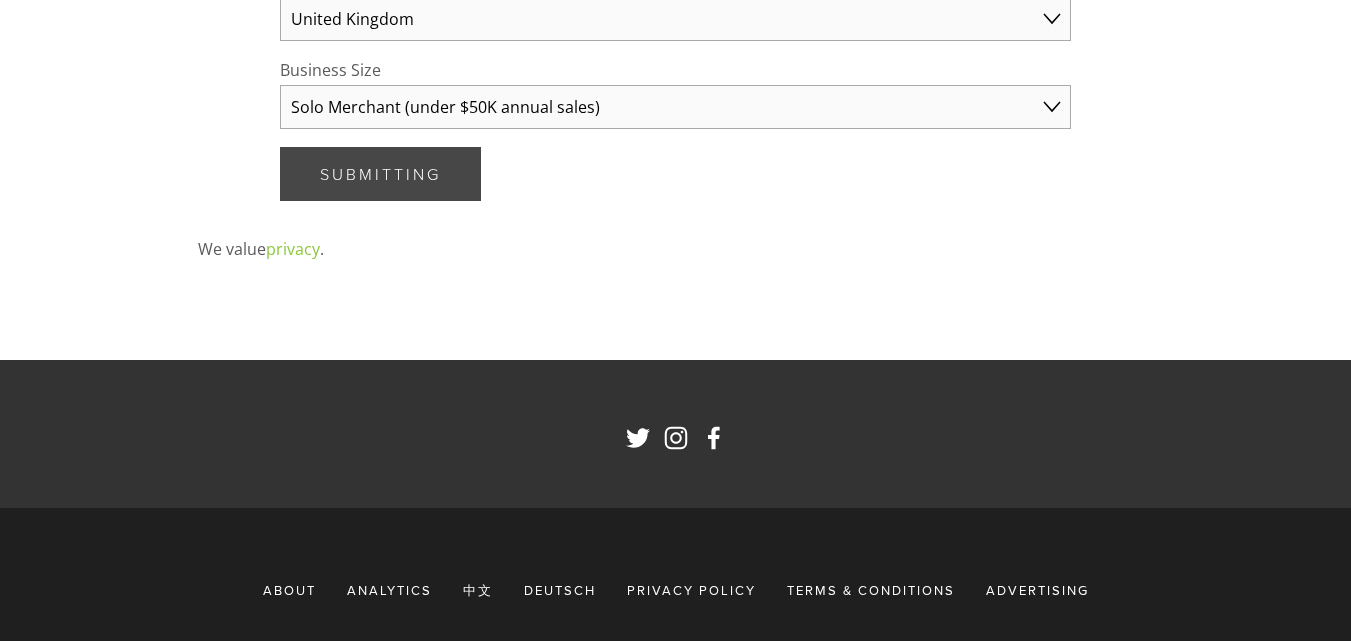 scroll, scrollTop: 63, scrollLeft: 0, axis: vertical 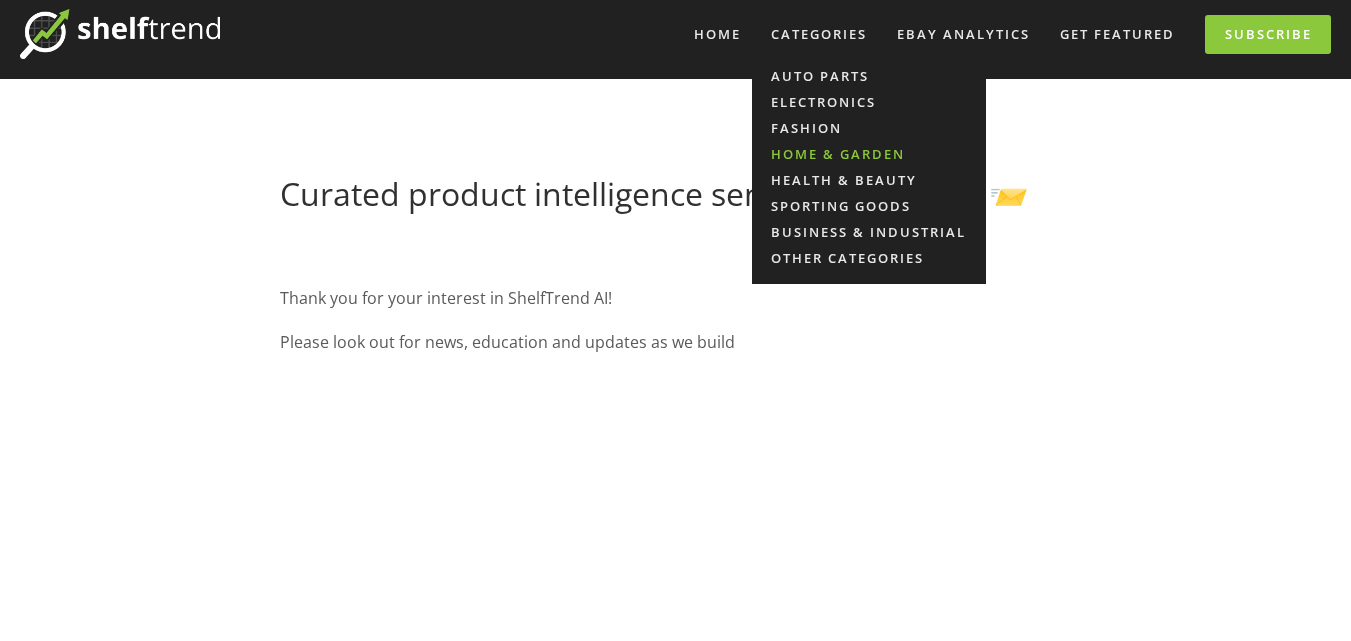 click on "Home & Garden" at bounding box center [869, 154] 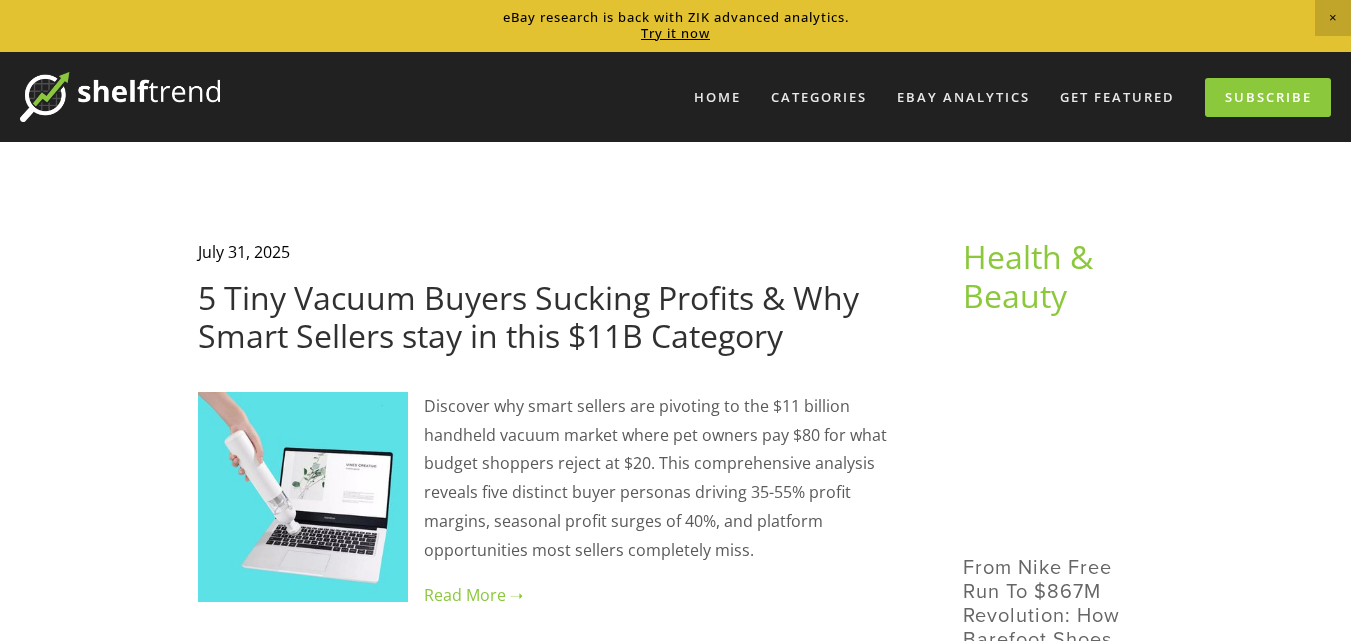scroll, scrollTop: 0, scrollLeft: 0, axis: both 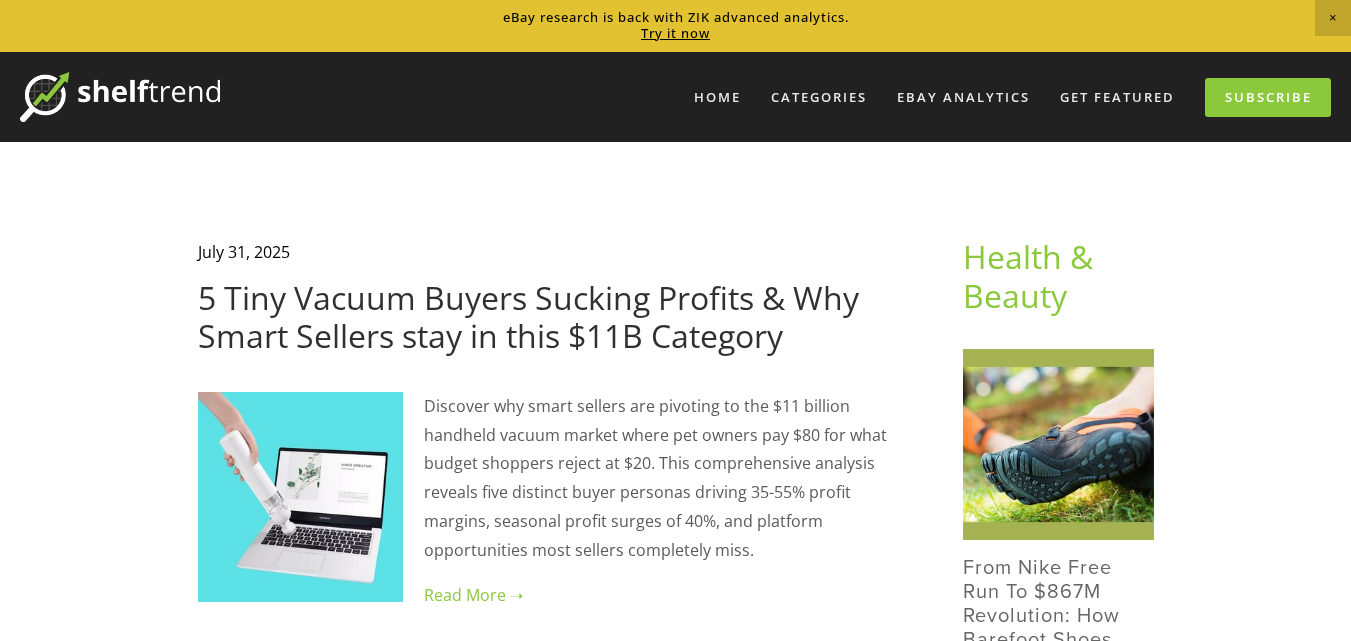 click at bounding box center (120, 97) 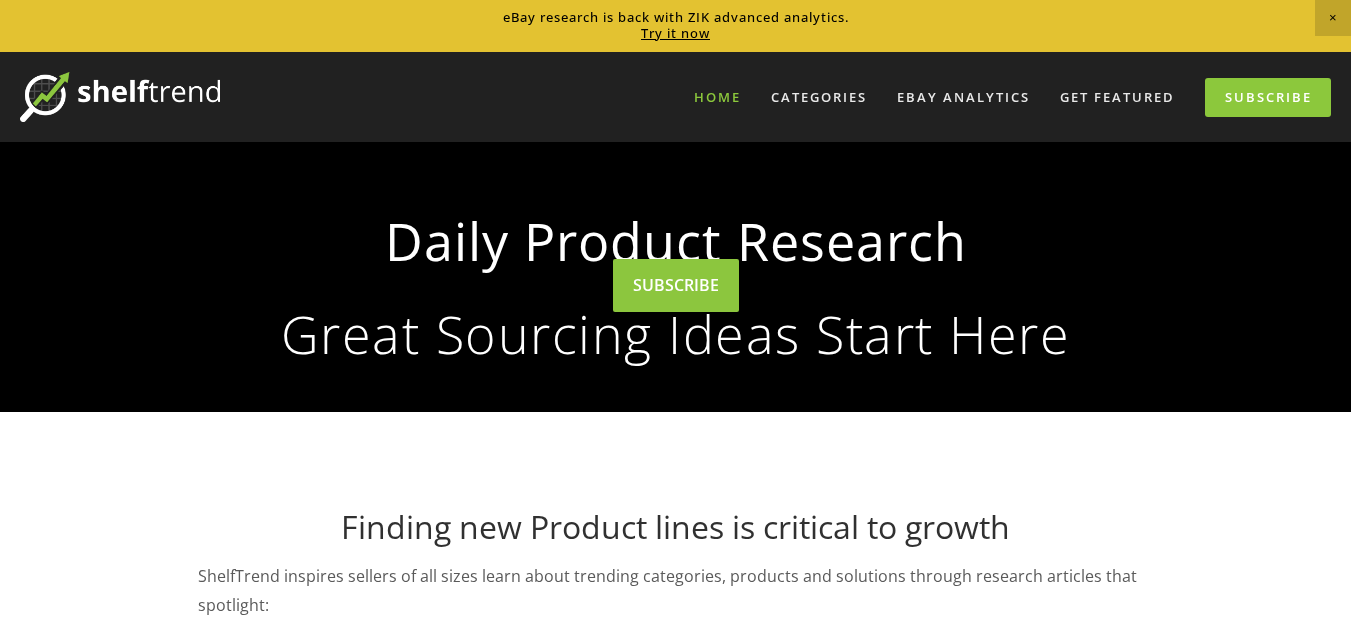 scroll, scrollTop: 0, scrollLeft: 0, axis: both 